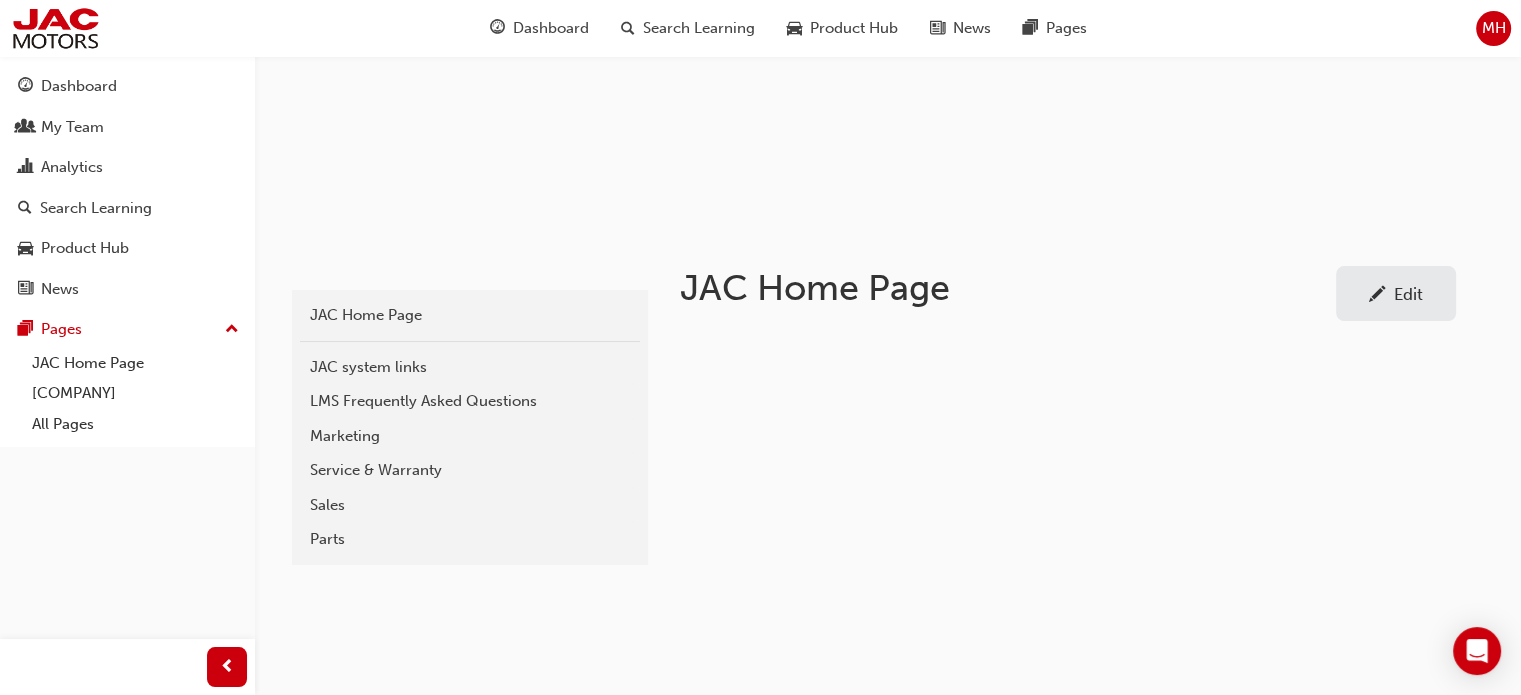 scroll, scrollTop: 300, scrollLeft: 0, axis: vertical 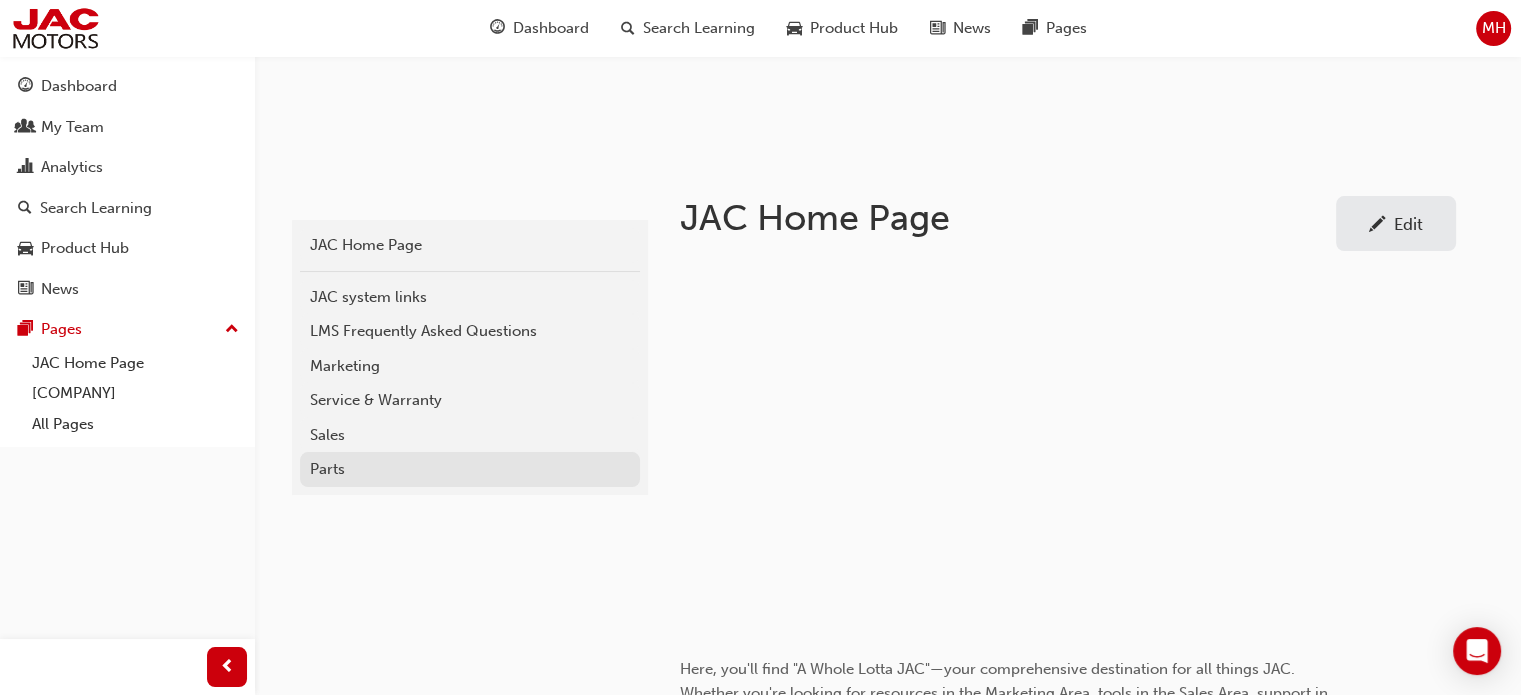 click on "Parts" at bounding box center (470, 469) 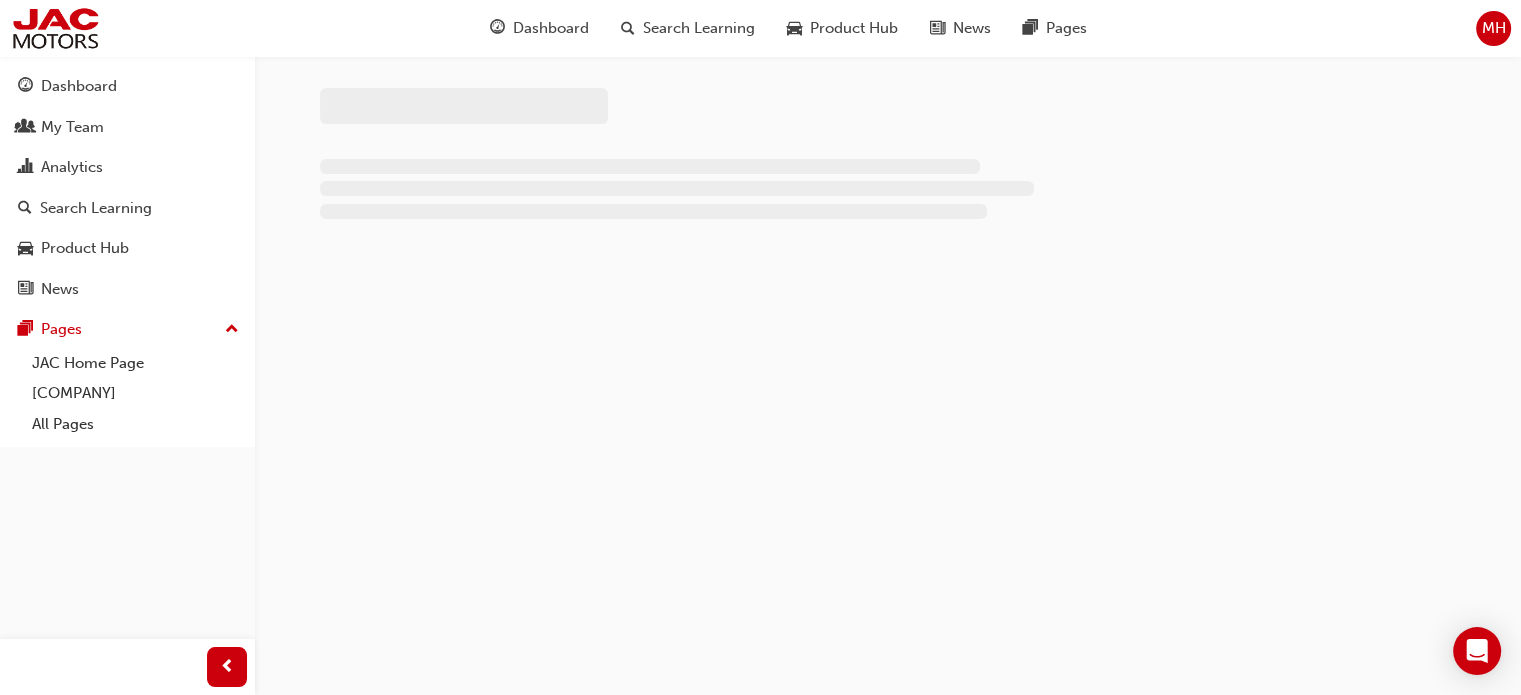 scroll, scrollTop: 0, scrollLeft: 0, axis: both 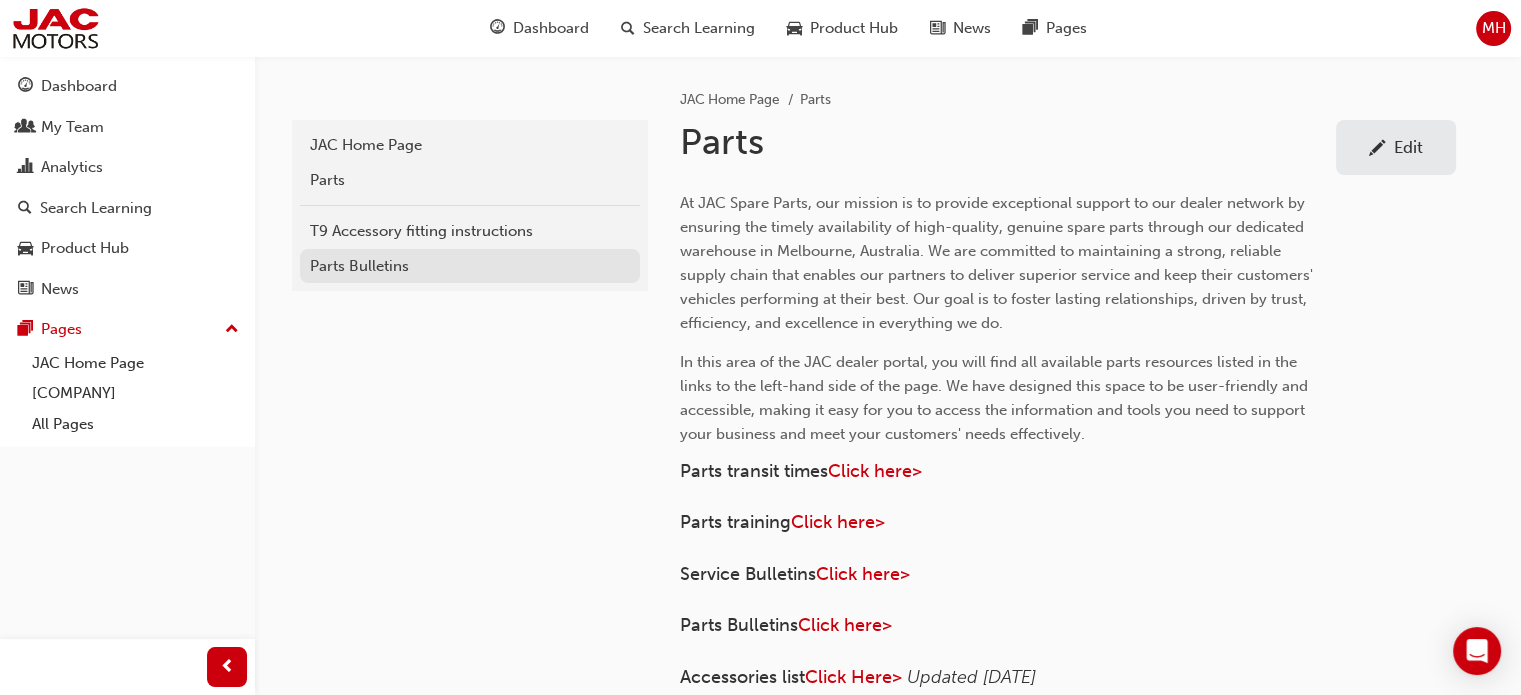 click on "Parts Bulletins" at bounding box center (470, 266) 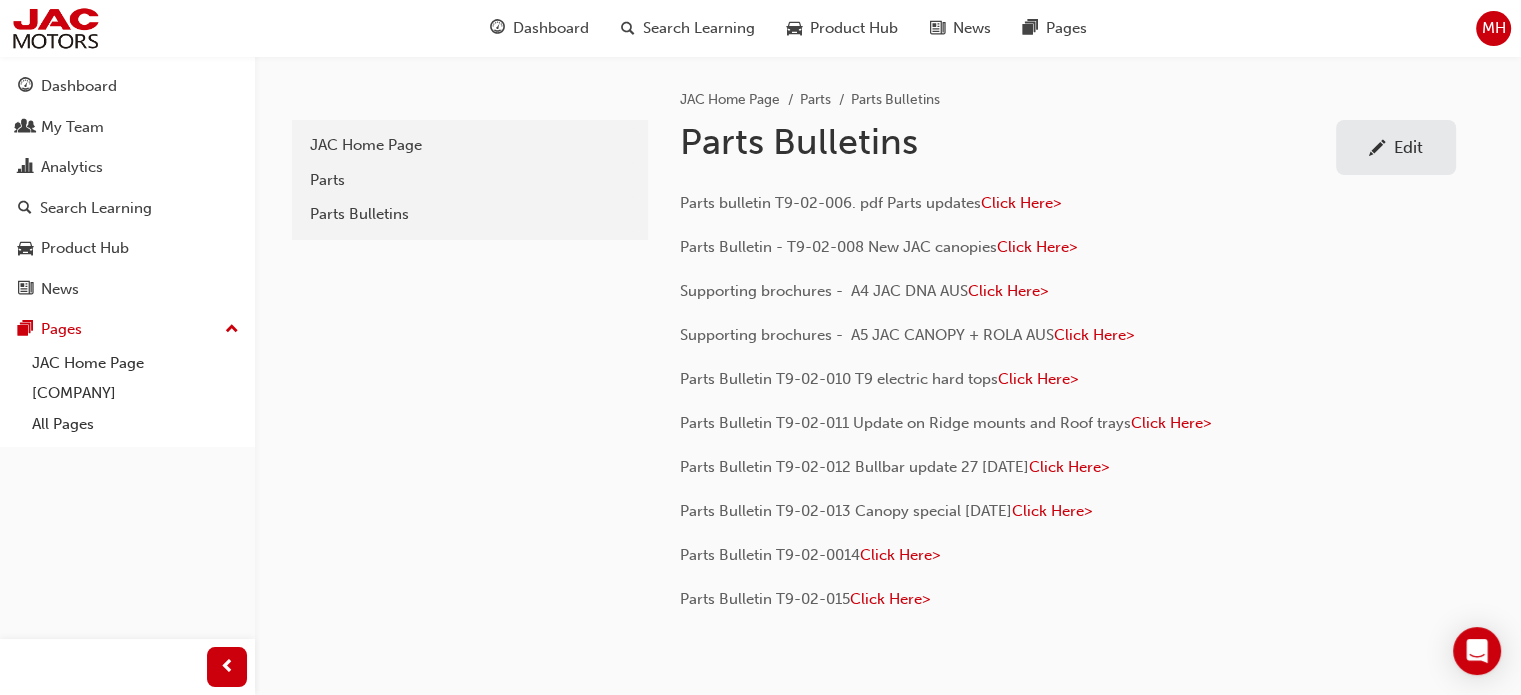 click on "Edit" at bounding box center (1396, 147) 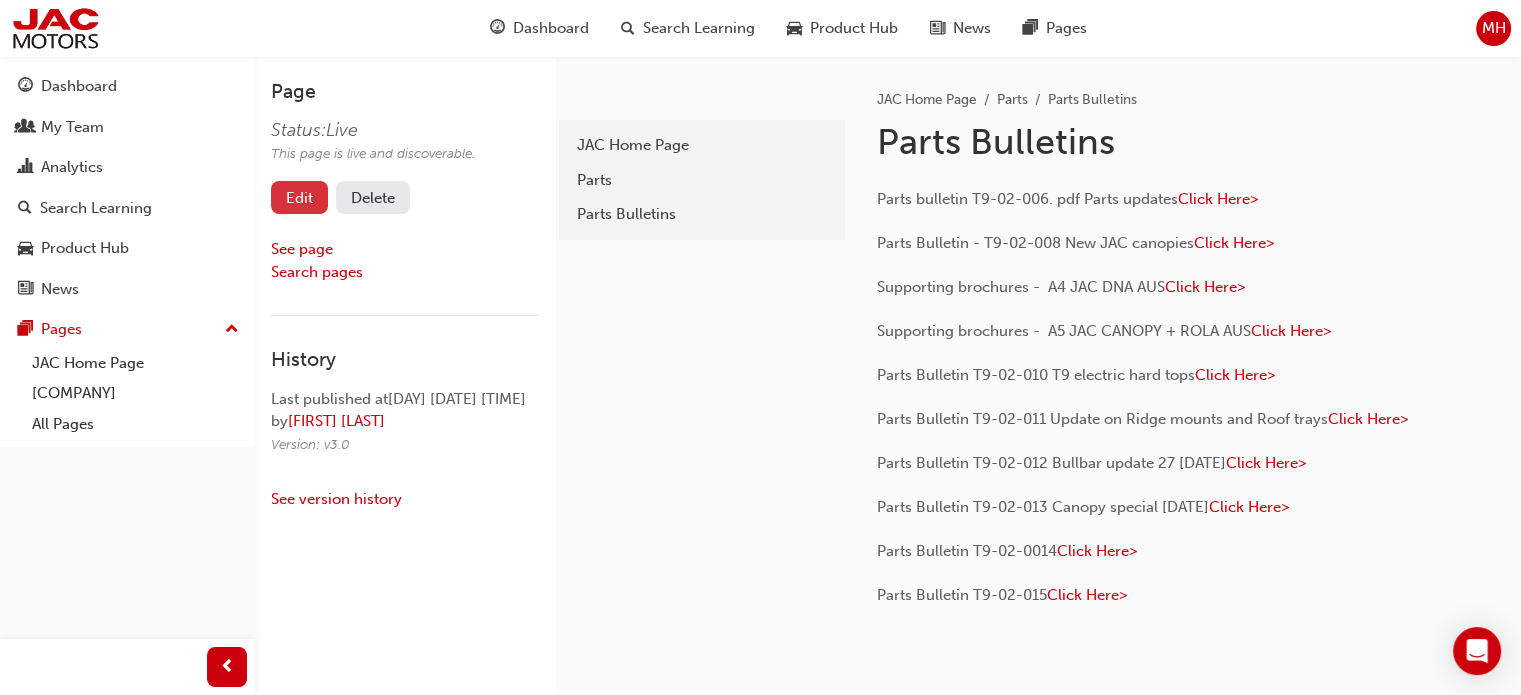 click on "Edit" at bounding box center (299, 197) 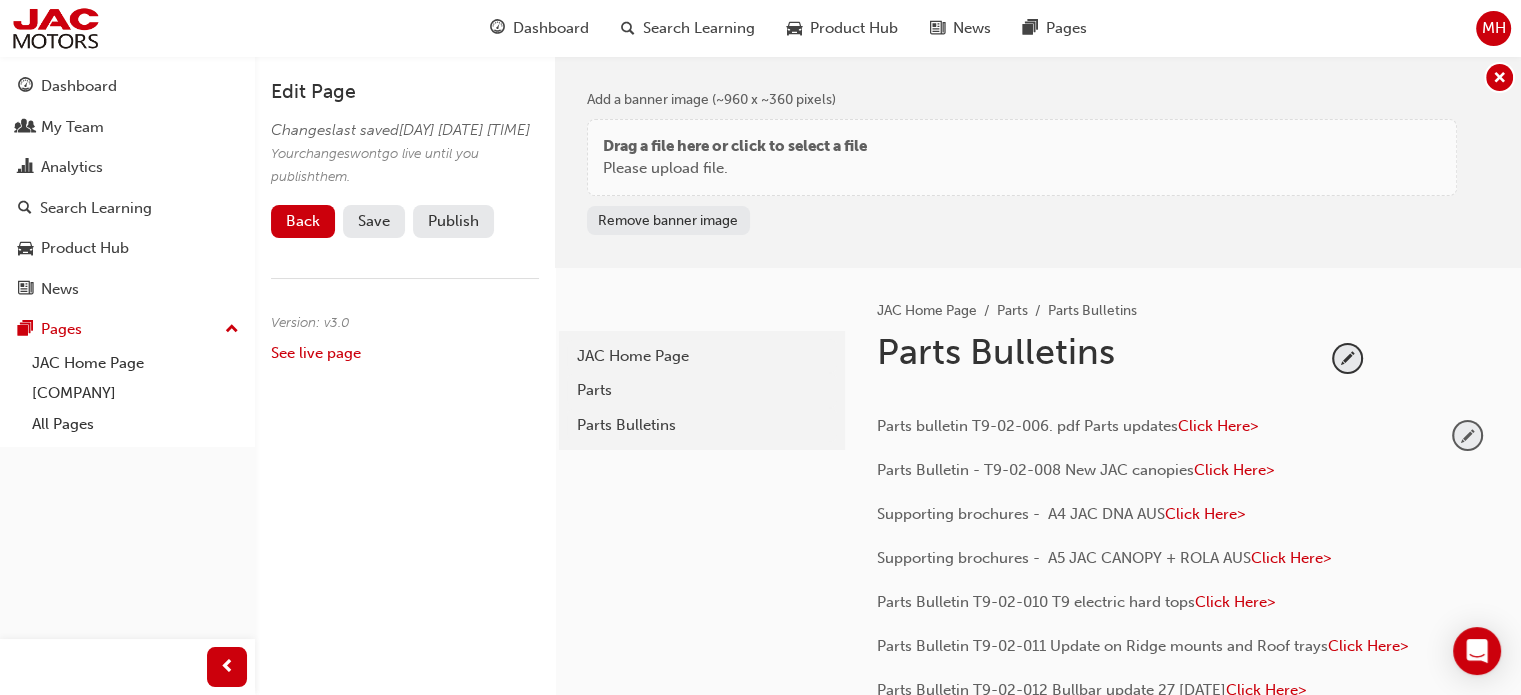 click at bounding box center [1467, 435] 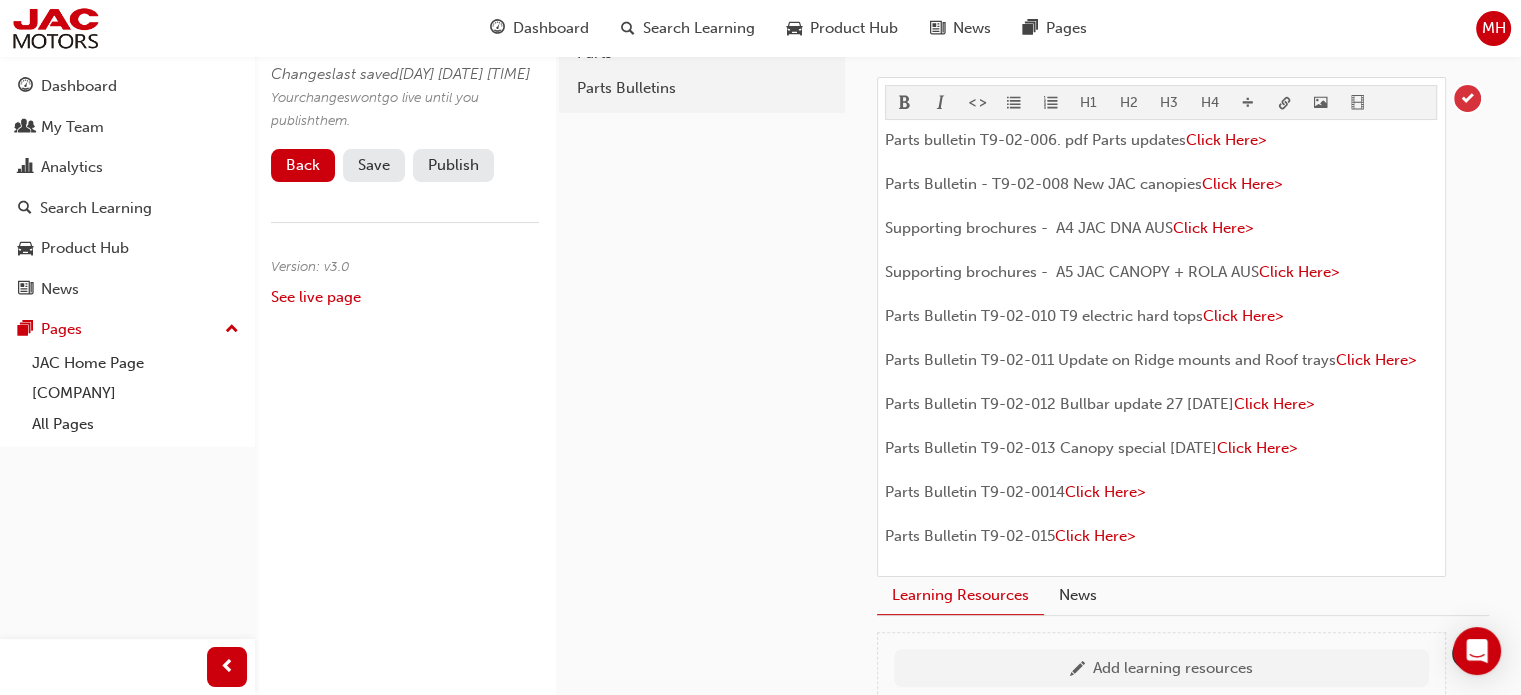 scroll, scrollTop: 500, scrollLeft: 0, axis: vertical 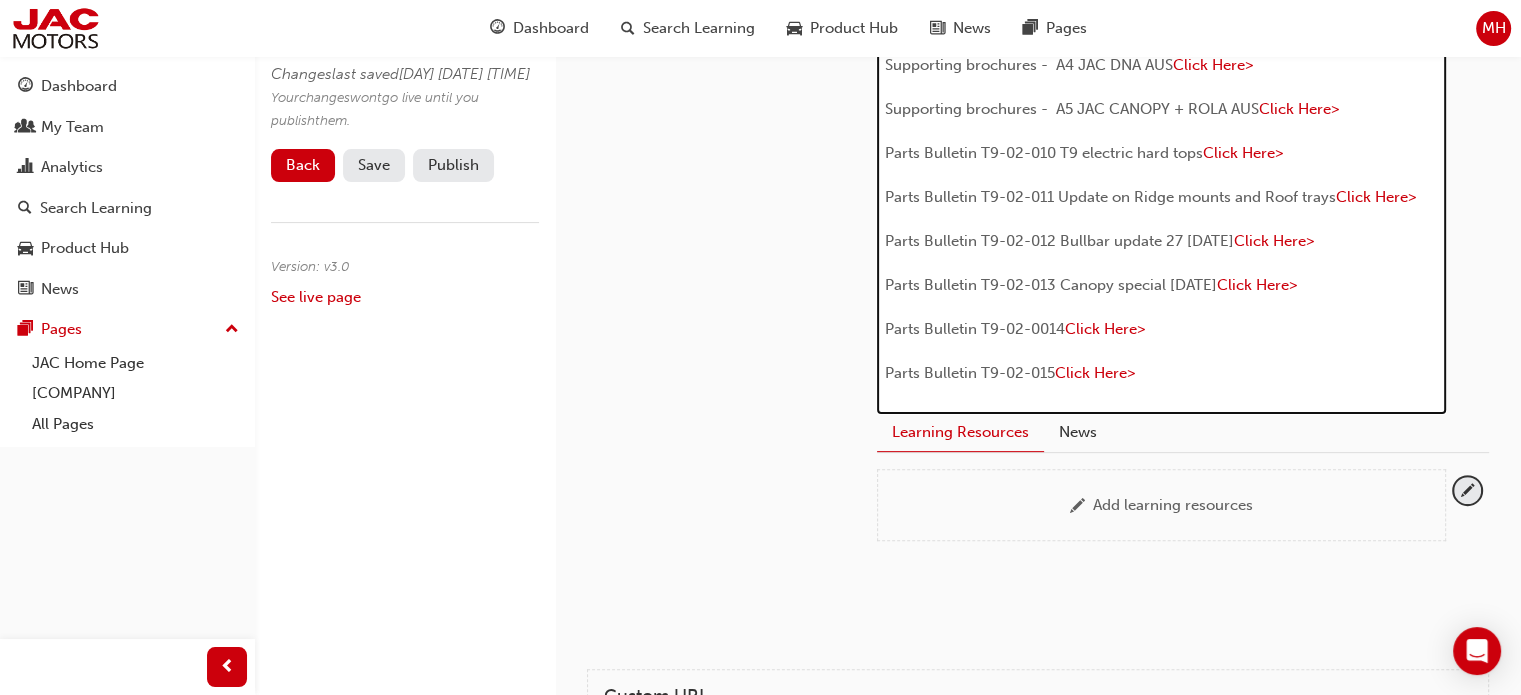 click on "Parts Bulletin T9-02-015    Click Here>" at bounding box center [1161, 375] 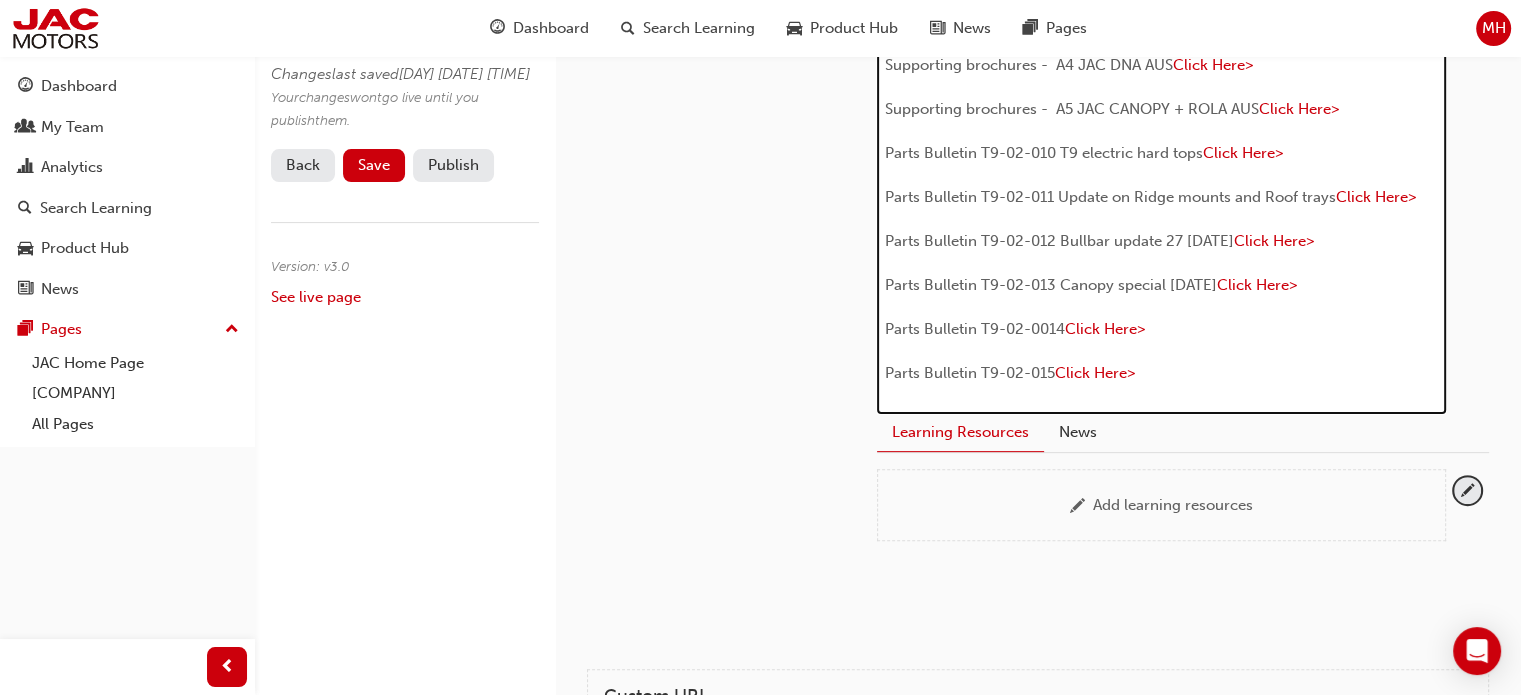 scroll, scrollTop: 563, scrollLeft: 0, axis: vertical 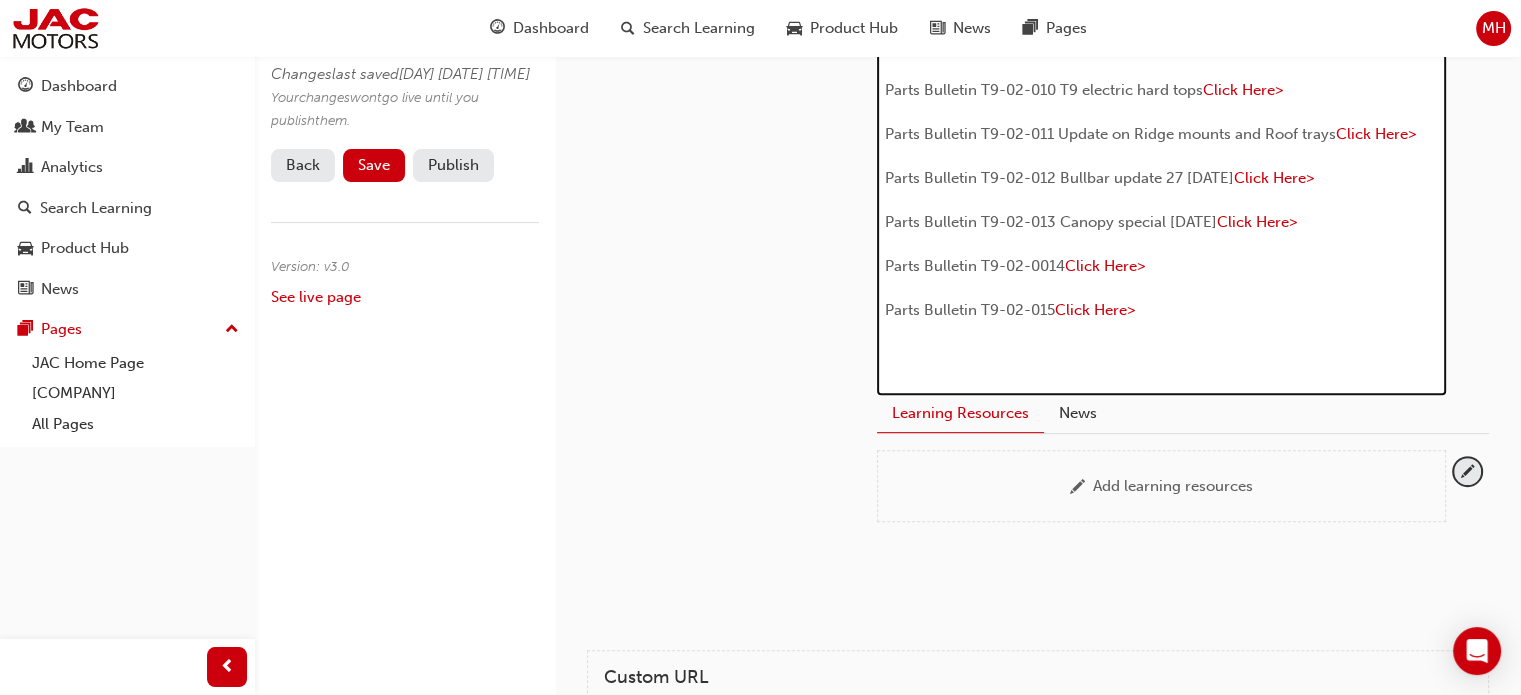 click on "﻿   ﻿   ﻿" at bounding box center [1161, 356] 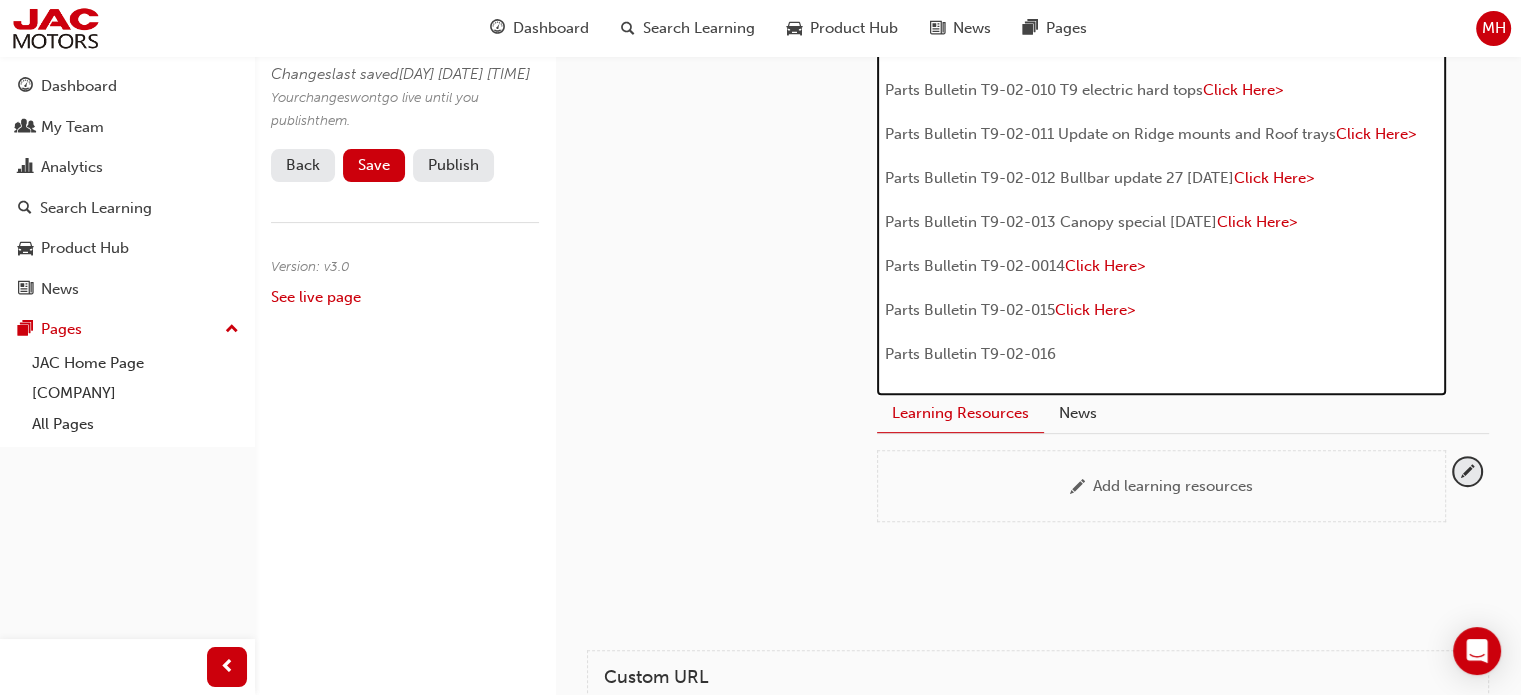 type 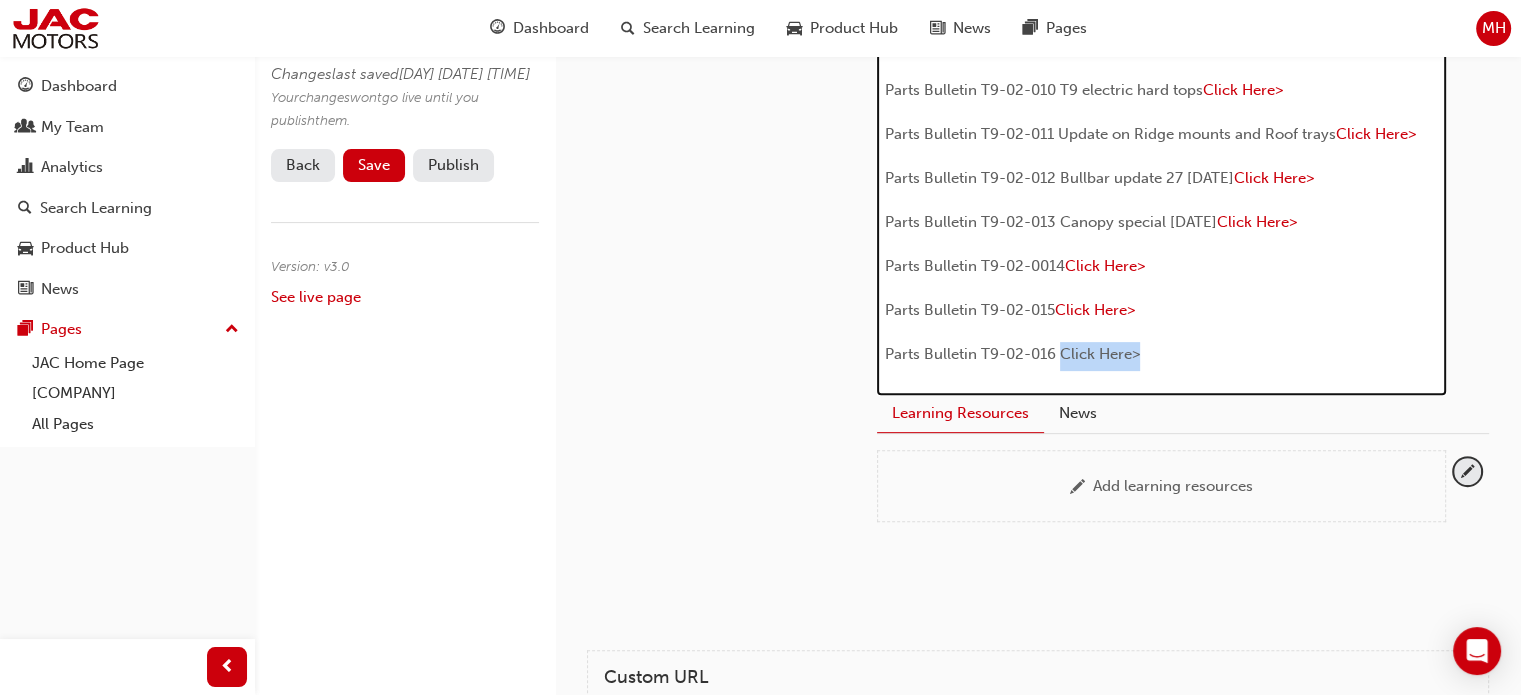 drag, startPoint x: 1064, startPoint y: 344, endPoint x: 1138, endPoint y: 349, distance: 74.168724 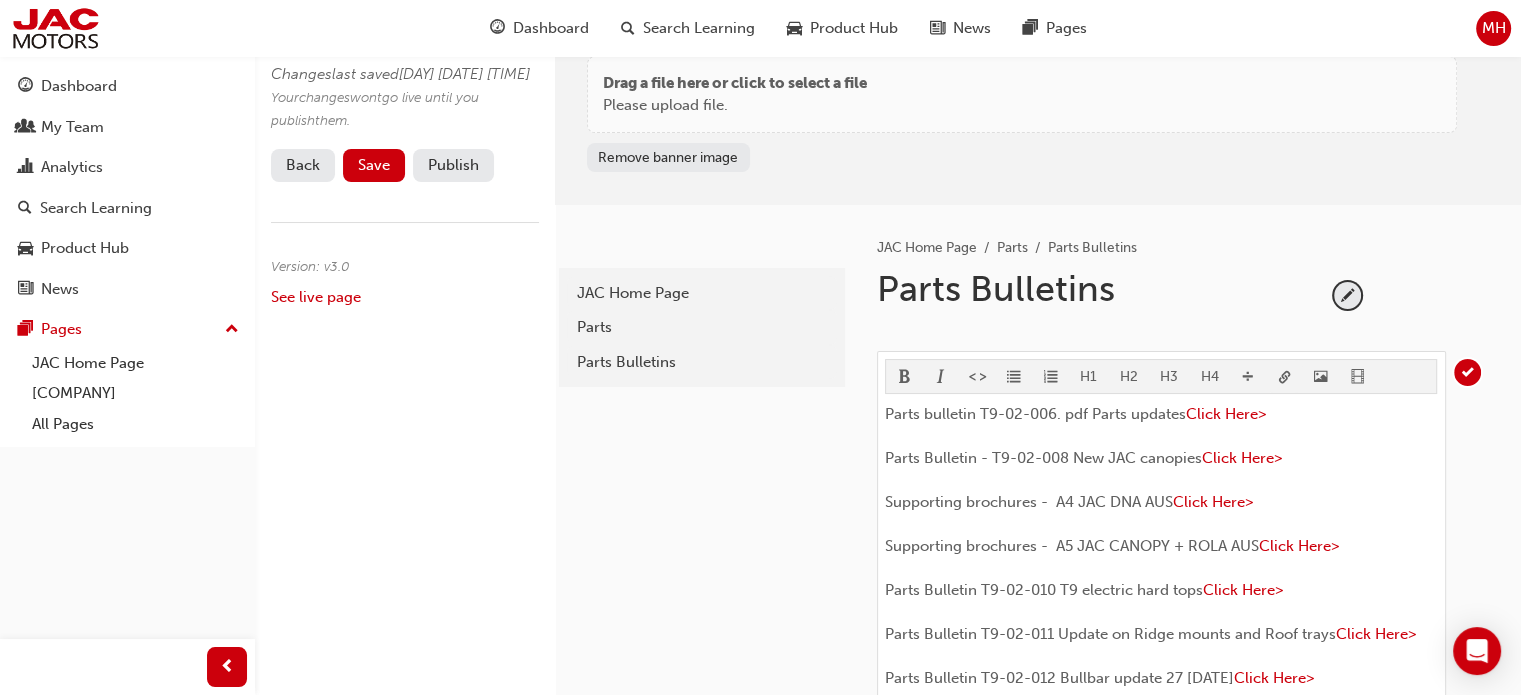 click on "Your version of Internet Explorer is outdated and not supported. Please upgrade to a  modern browser . Dashboard Search Learning Product Hub News Pages MH Dashboard My Team Analytics Search Learning Product Hub News Pages Pages JAC Home Page LTS AUTO All Pages Edit Page Changes  last saved  Thu 17 Jul 2025 9:56am Your  changes  won t  go live until you publish  them . Back Save Publish Version: v 3 . 0 See live page Add a banner image (~960 x ~360 pixels) Drag a file here or click to select a file Please upload file. Remove banner image latest JAC Home Page Parts Parts Bulletins JAC Home Page Parts Parts Bulletins Parts Bulletins H1 H2 H3 H4 Parts bulletin T9-02-006. pdf Parts updates    Click Here>   Parts Bulletin - T9-02-008 New JAC canopies    Click Here>   	Supporting brochures -  A4 JAC DNA AUS     Click Here>   	Supporting brochures -  A5 JAC CANOPY + ROLA AUS    Click Here>   Parts Bulletin T9-02-010 T9 electric hard tops    Click Here>     Click Here>     Click Here>     Click Here>" at bounding box center (760, 284) 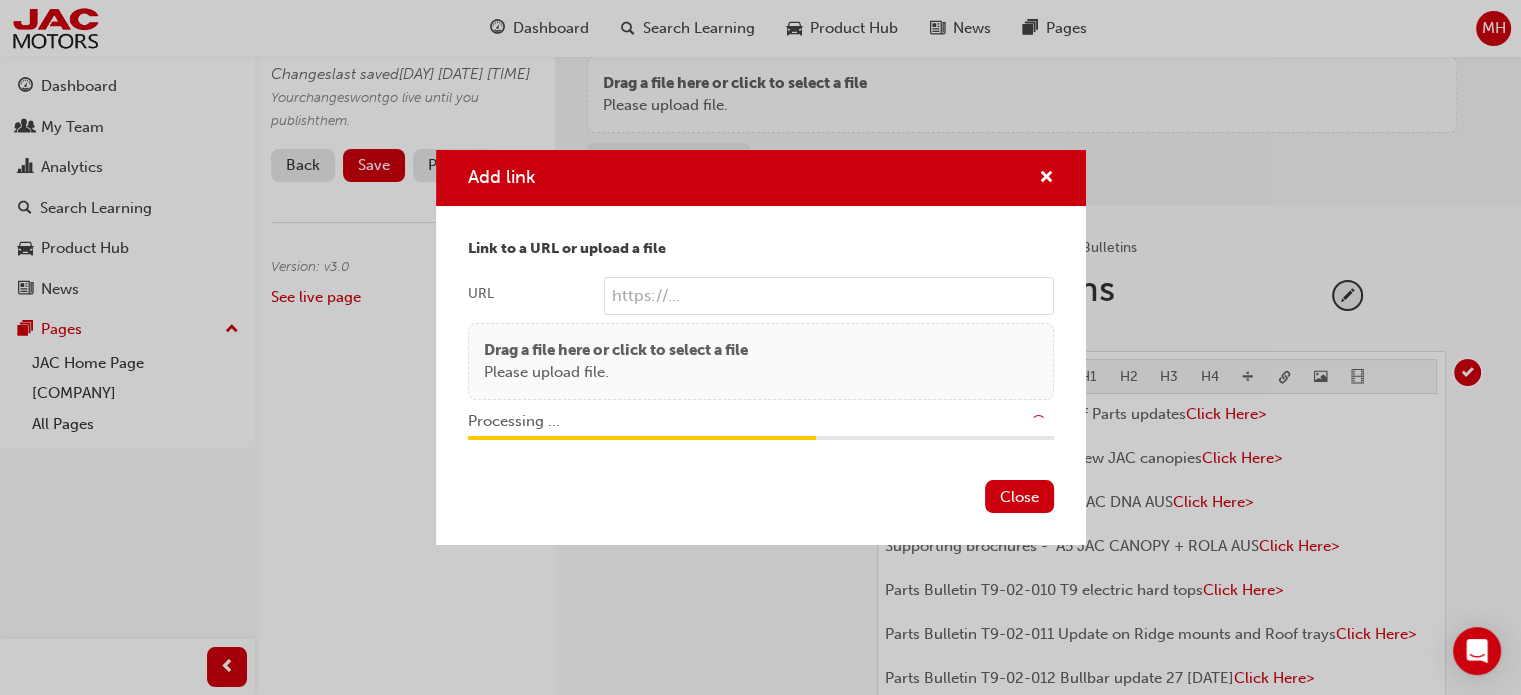 type on "/upload/f7a6c349-8b52-4482-a5e2-671f51bf3493.pdf" 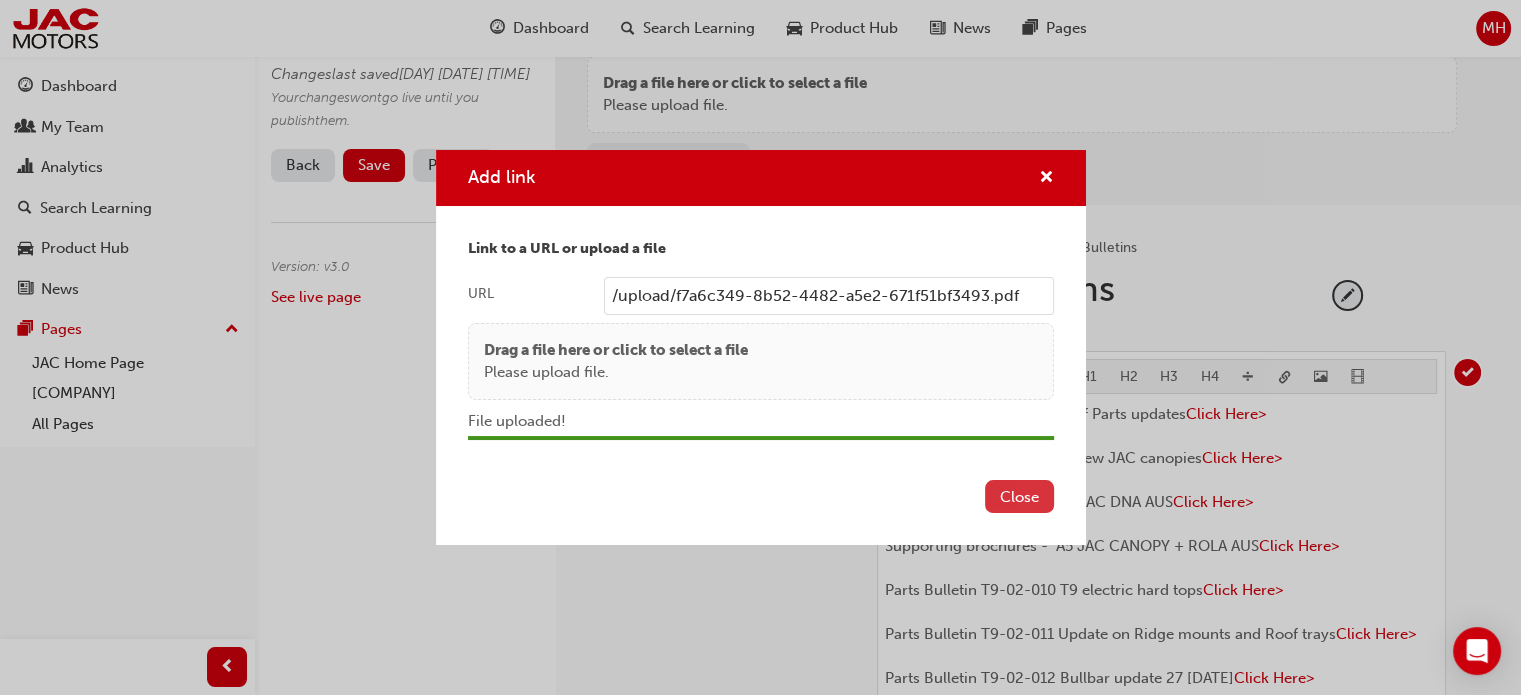 click on "Close" at bounding box center [1019, 496] 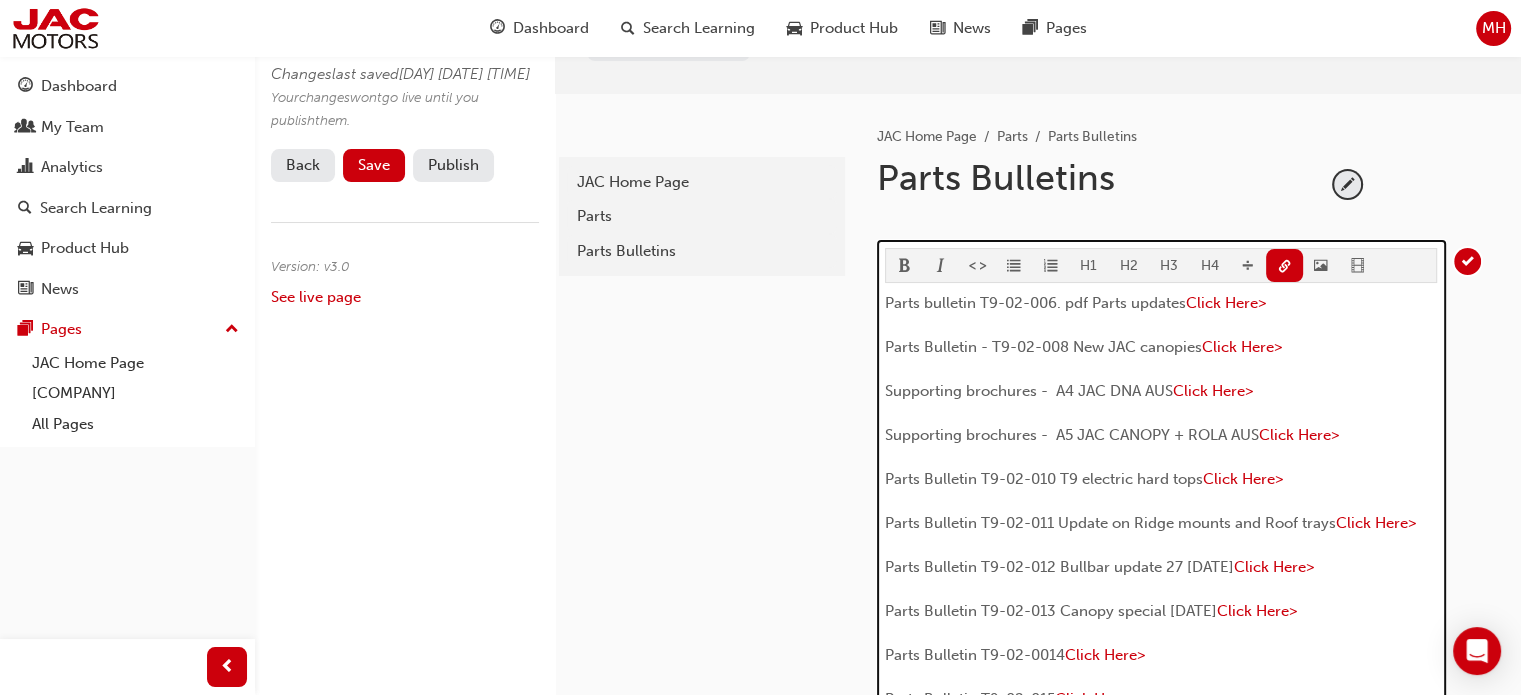 scroll, scrollTop: 63, scrollLeft: 0, axis: vertical 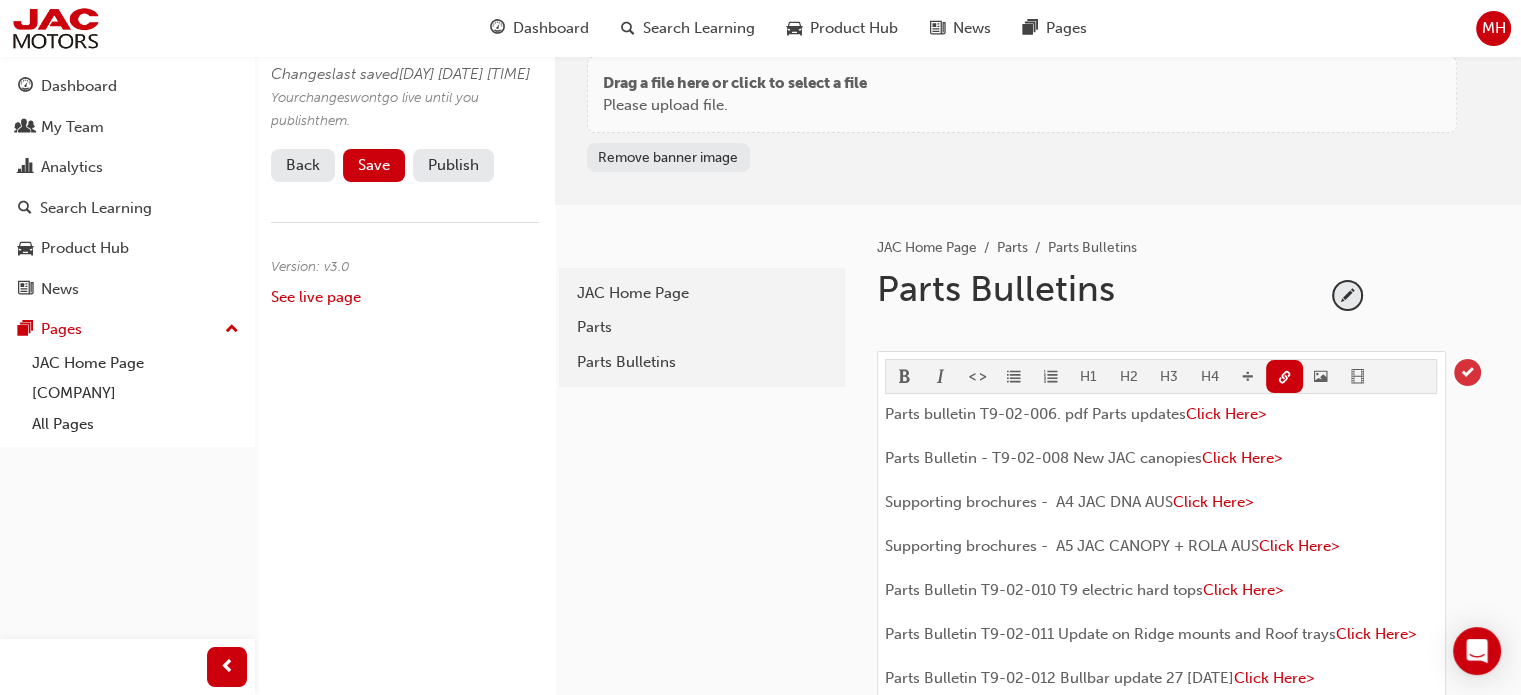 click at bounding box center (1467, 372) 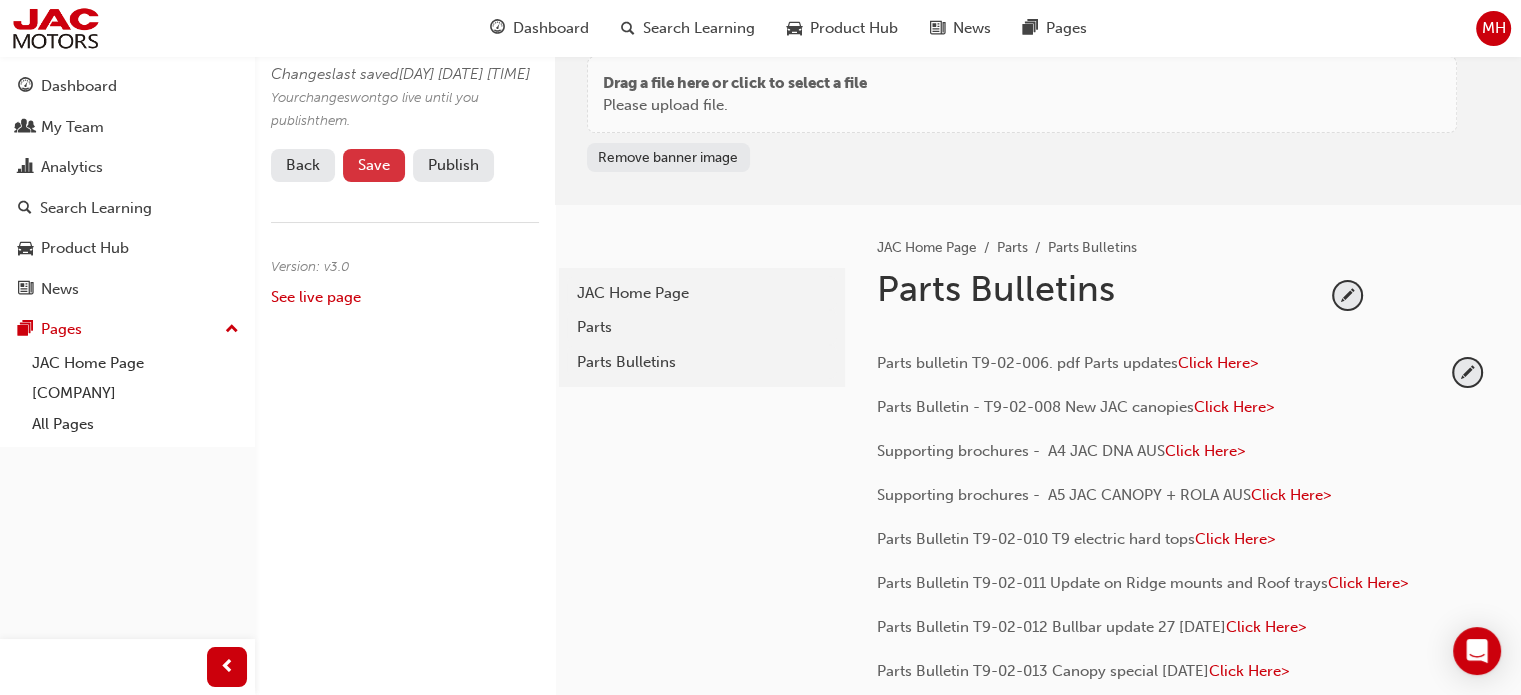click on "Save" at bounding box center [374, 165] 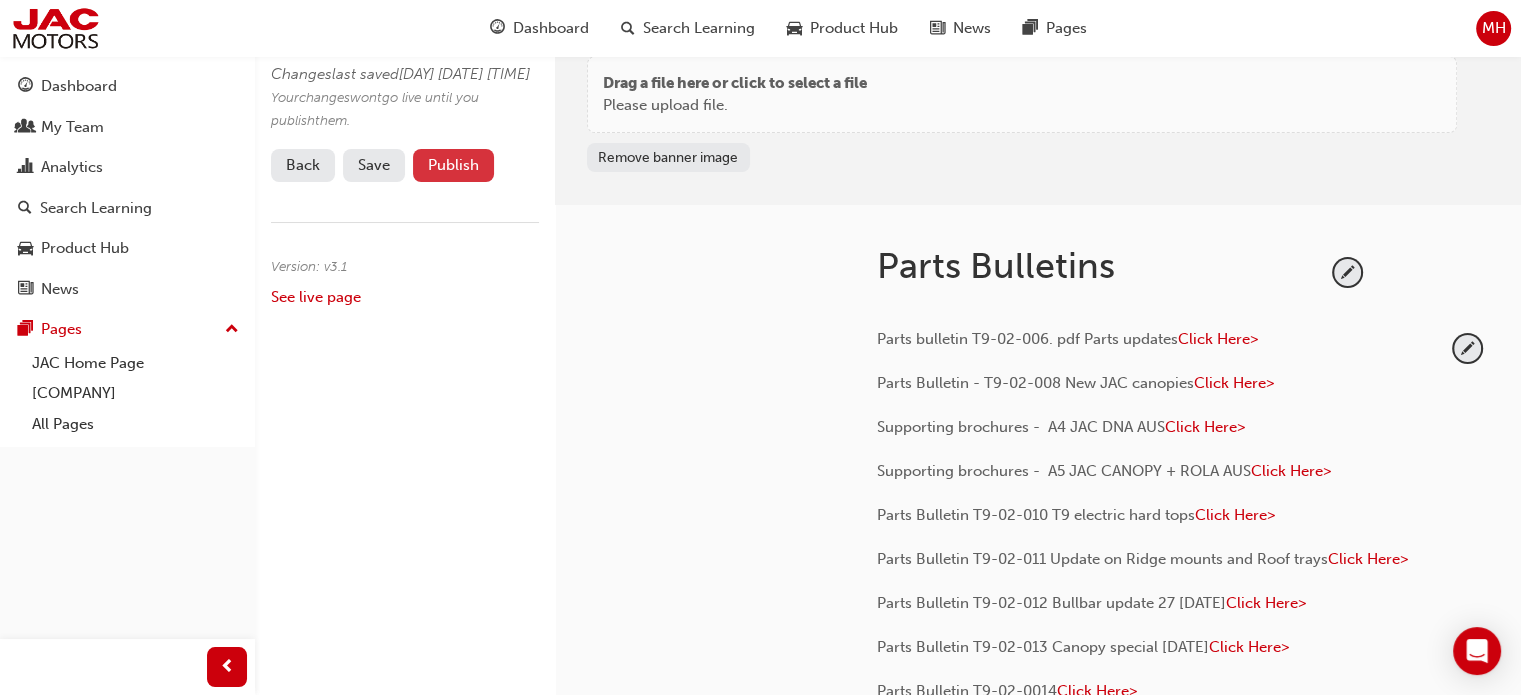 click on "Publish" at bounding box center (453, 165) 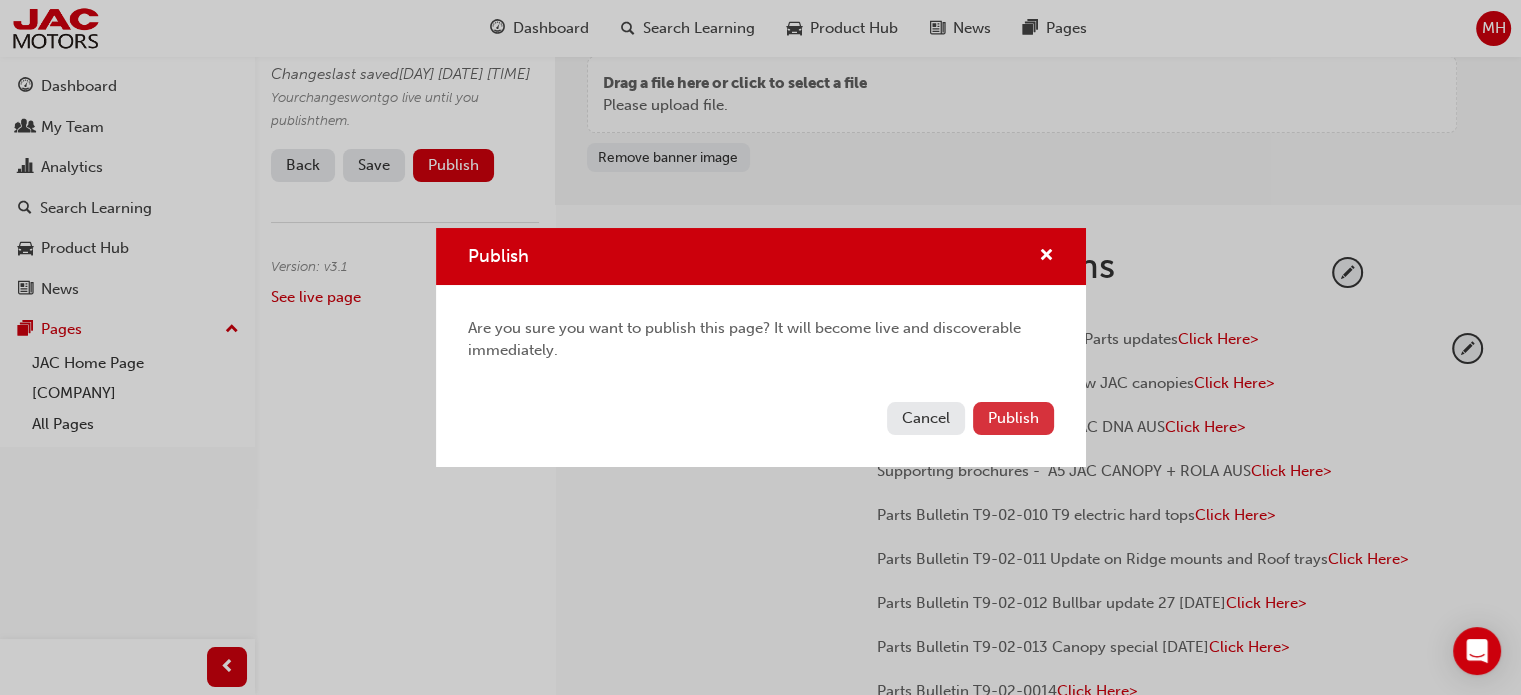 click on "Publish" at bounding box center [1013, 418] 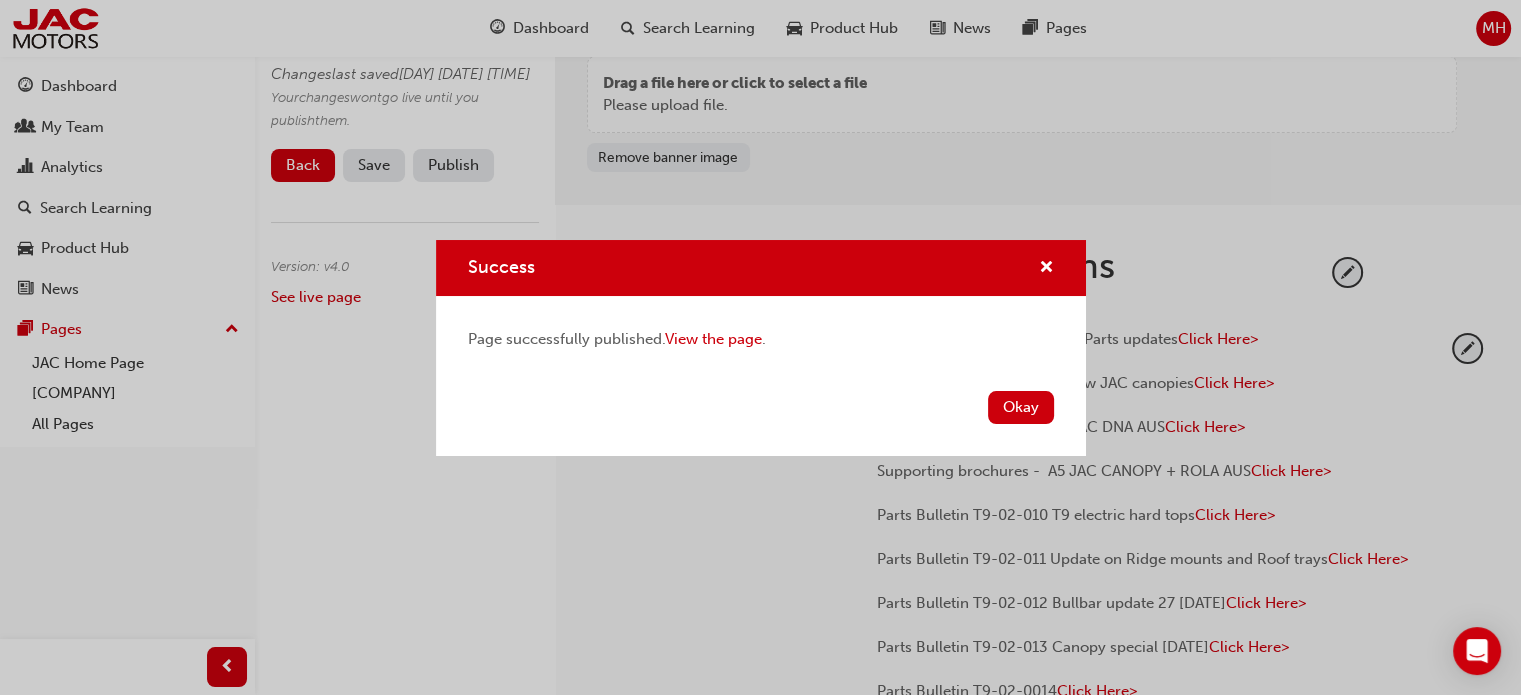 click on "Okay" at bounding box center (1021, 407) 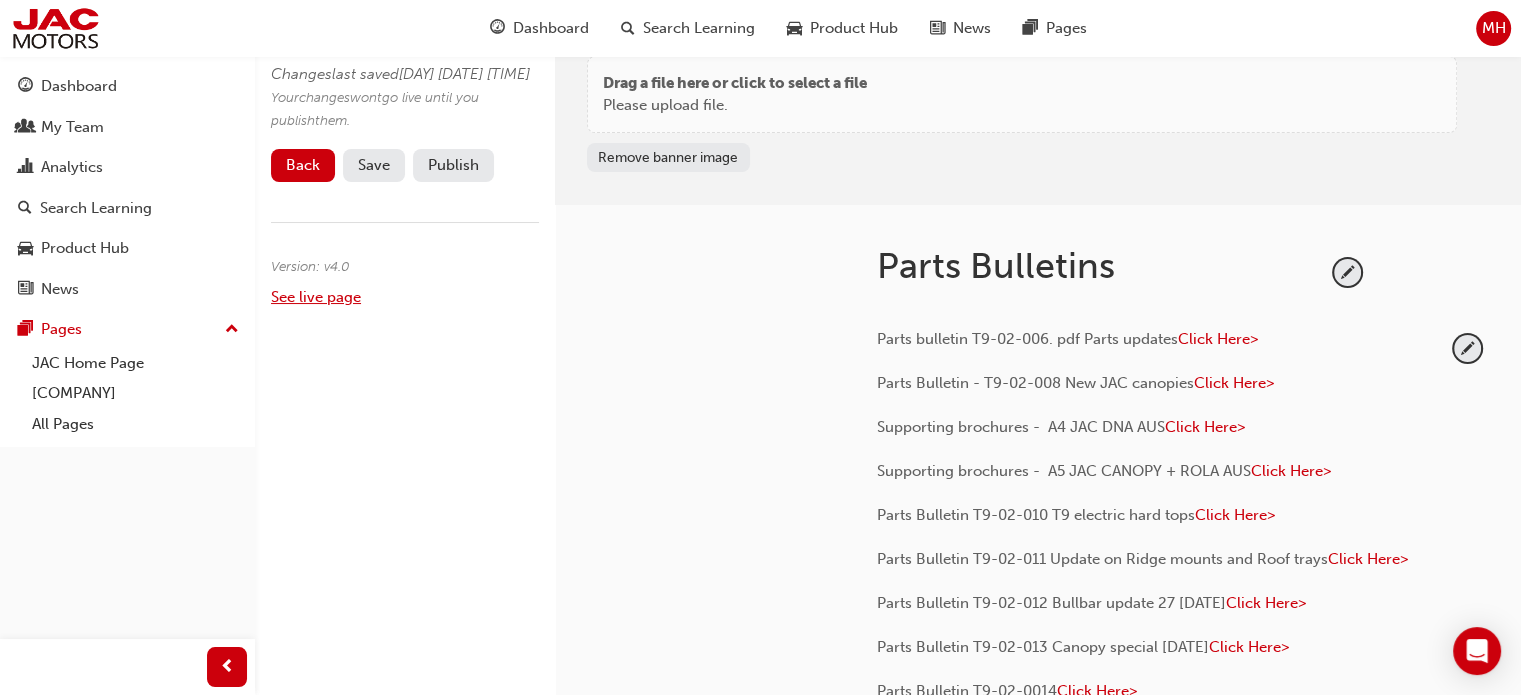 click on "See live page" at bounding box center [316, 297] 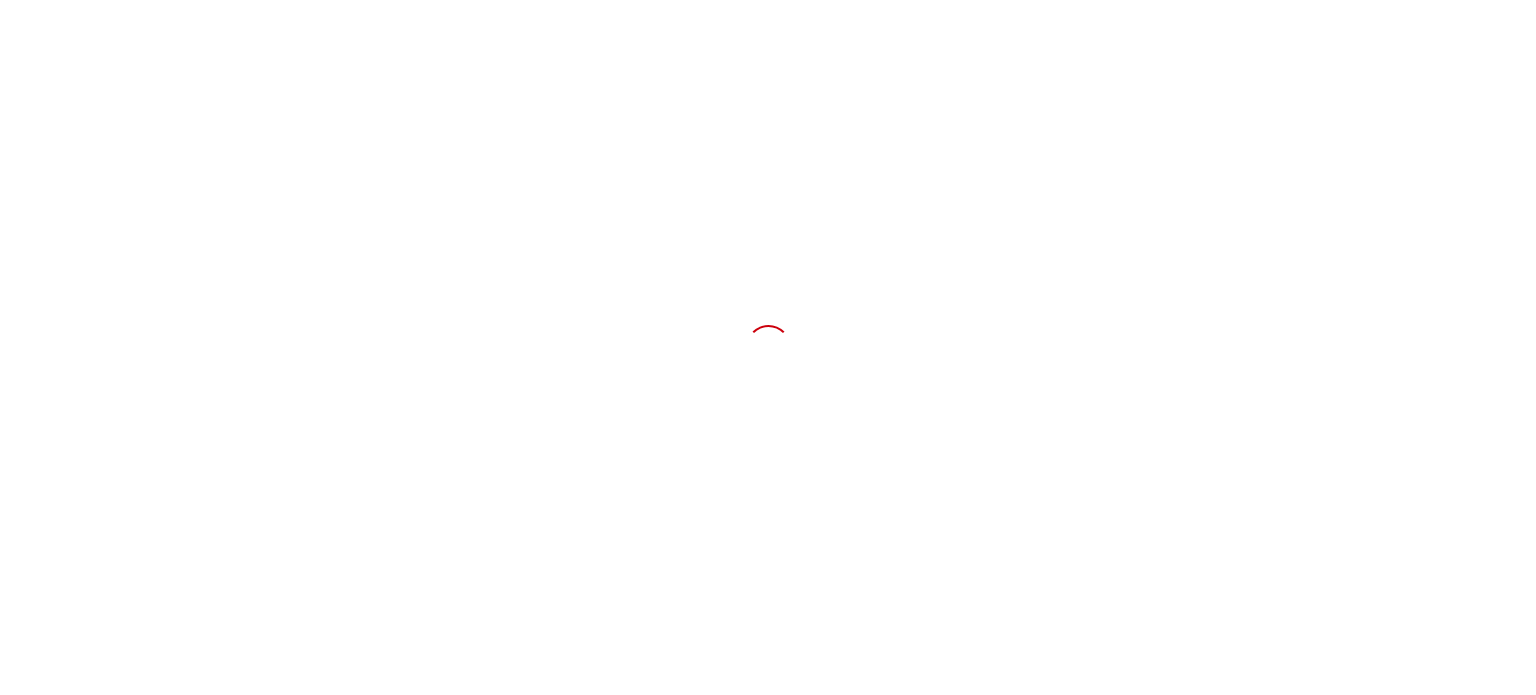 scroll, scrollTop: 0, scrollLeft: 0, axis: both 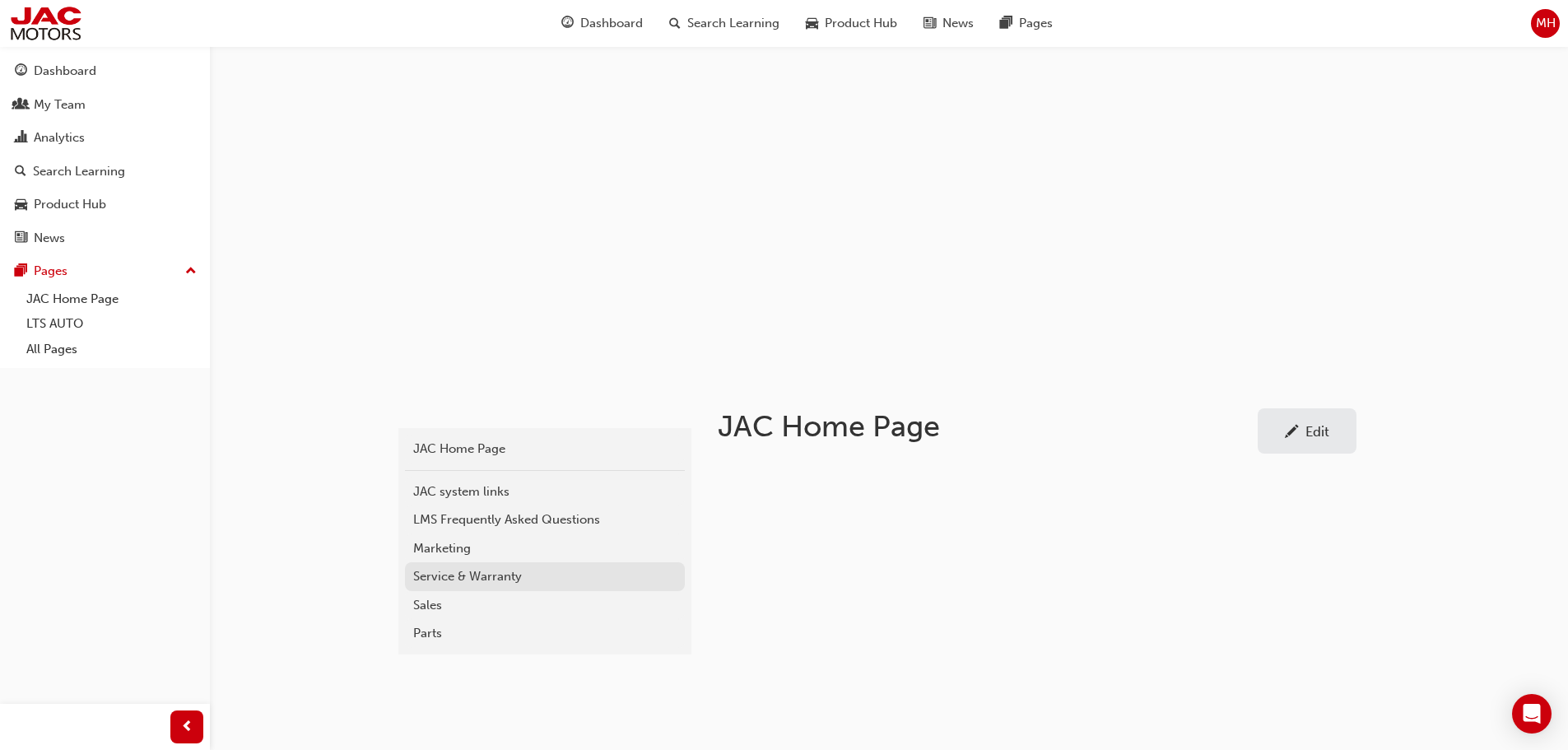 click on "Service & Warranty" at bounding box center [545, 576] 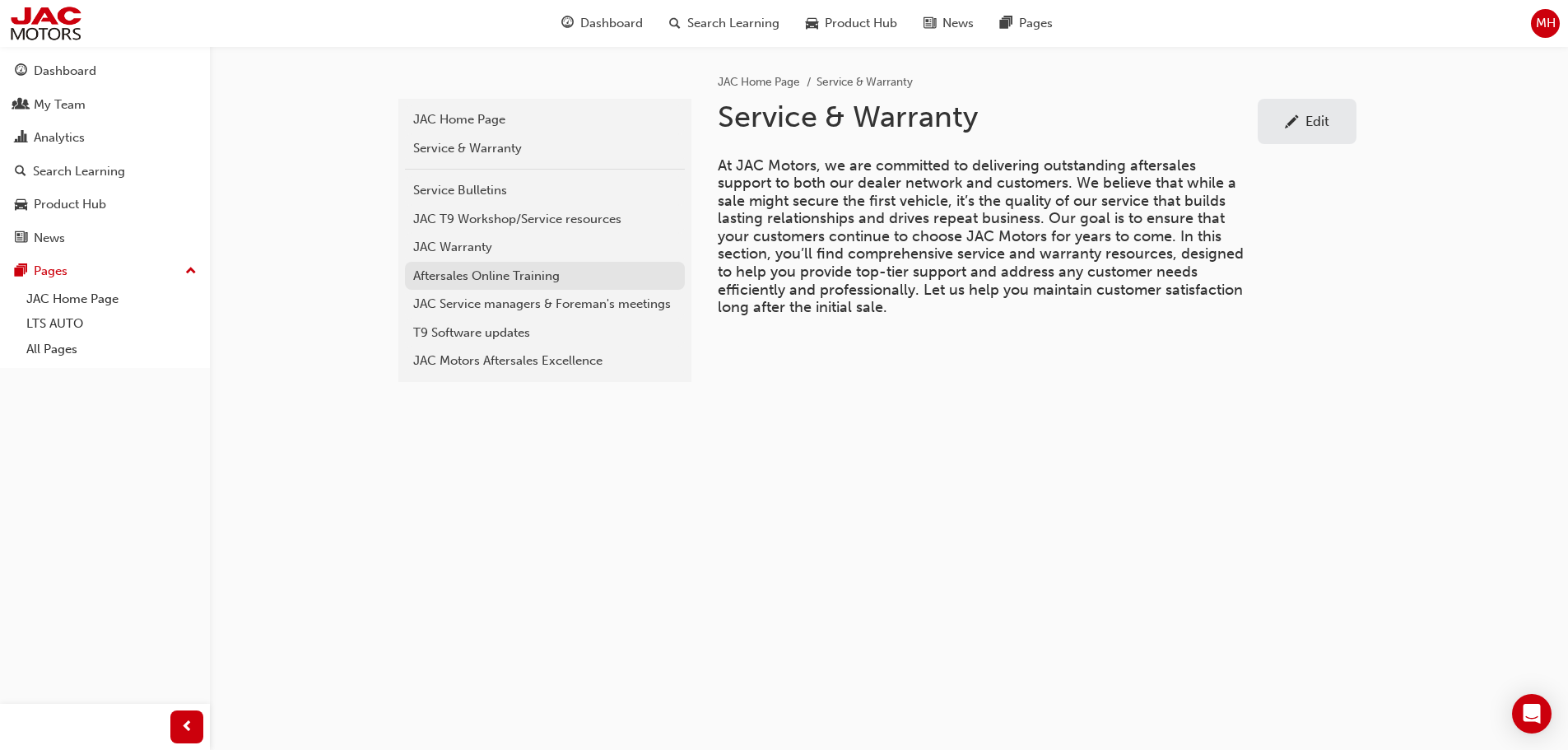 click on "Aftersales Online Training" at bounding box center (545, 276) 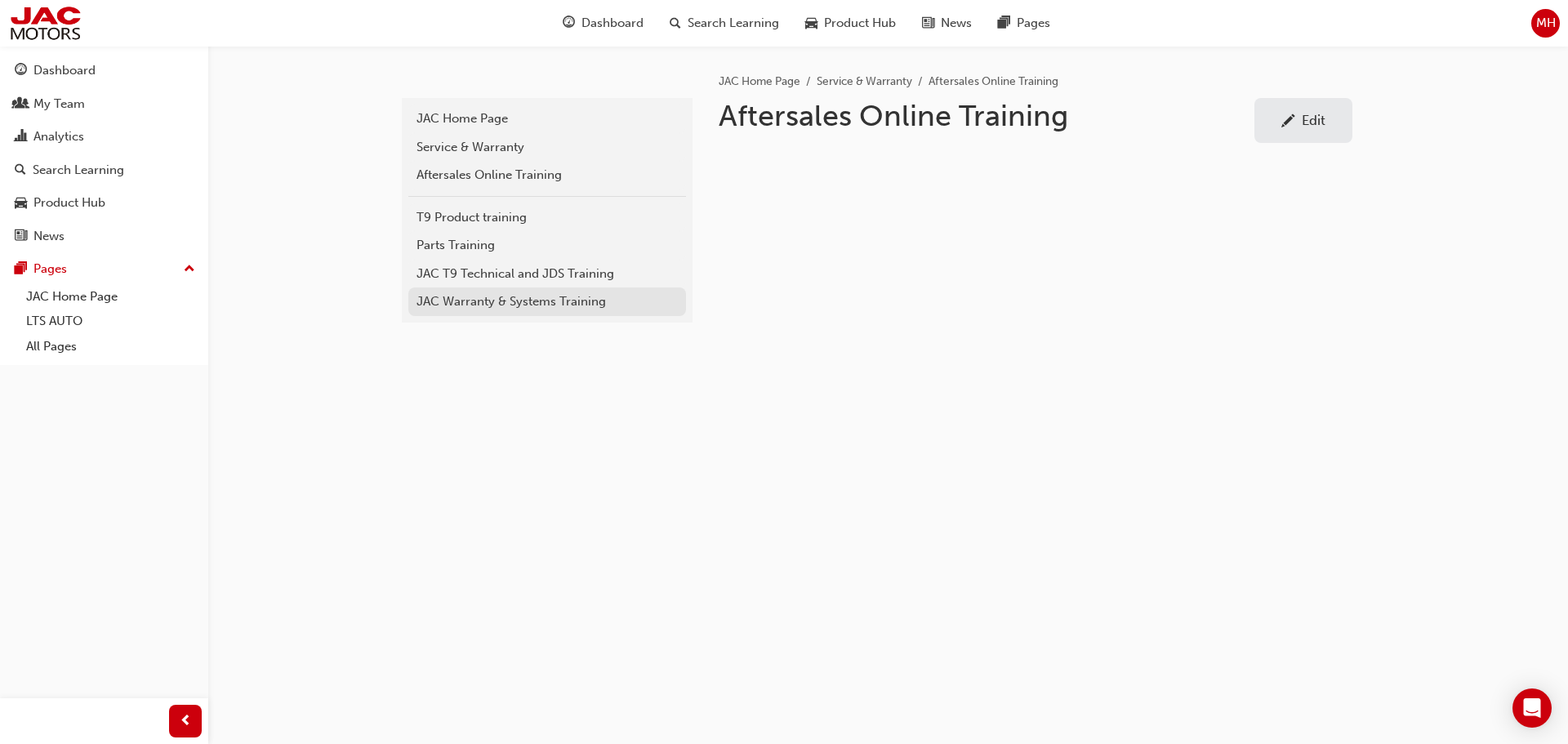 click on "JAC Warranty & Systems Training" at bounding box center (547, 301) 